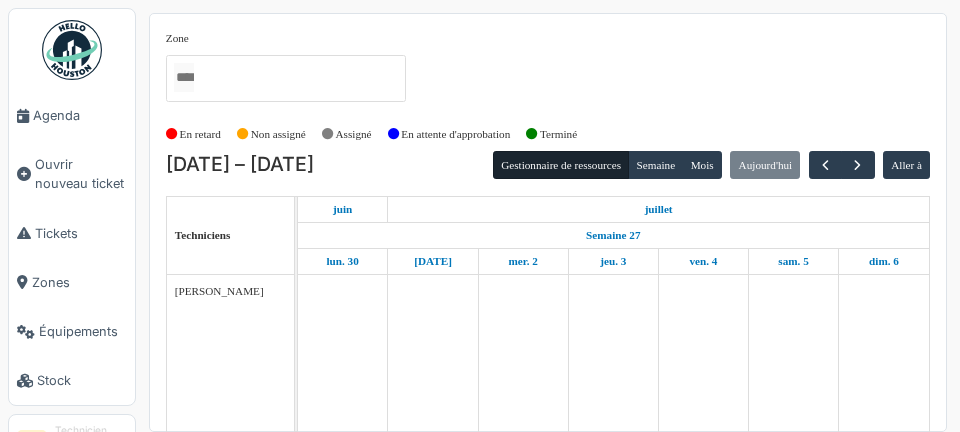 scroll, scrollTop: 0, scrollLeft: 0, axis: both 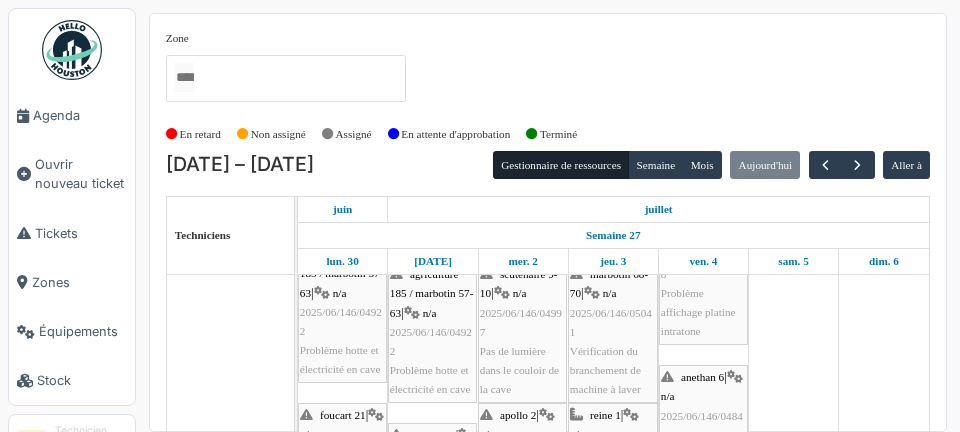 click on "Zone
agri/185/005 2ème gauche agriculture 169 / haecht 662-664 agriculture 171-175 agriculture 177 / marbotin 58-60 agriculture 182 / marbotin 18-26 agriculture 185 / marbotin 57-63 anethan 6 apollo 1 apollo 2 azalées 49-50 bourg 5-21 brabant 128 brand 18 chardons 3 chomé 41 cologne 1 consolation 70 constitution 23 coopman 2 corbeau 2 / helmet 304 corbeau 116-118 corbeau 120 corbeau 122-124 coteaux 317 courtens 68 courtens 118 courtens 124 courtens 142 COUT/068/004 3ème de craene 2 de craene 22 de craene 35 de craene 36-38 / hoste 8 de craene 37 de craene 39-41 / guffens 37-39 de craene 42-46 / foucart 16 de craene 48-50 / foucart 4-6 desmet 1 destrée 63 destrée 65 eenens 41 eenens 65 evenepoel 90-92 evenepoel 94-96 evenepoel 98 evenepoel 100 foch 13 foch 59 foucart 2 foucart 8-14 foucart 18 / hoste 12-14 foucart 20 foucart 20a foucart 21 foucart 22 foucart 23-25 foucart 24 foucart 26 foucart 27-35 foucart 37 foyer schaerbeekois 2-4 france 4 / rodenbach 43-45 gallait 35 gallait 176" at bounding box center (548, 74) 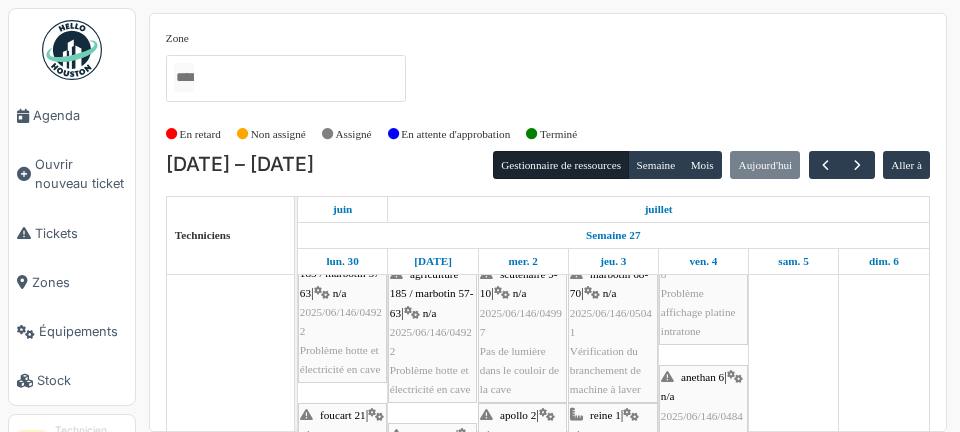 scroll, scrollTop: 227, scrollLeft: 0, axis: vertical 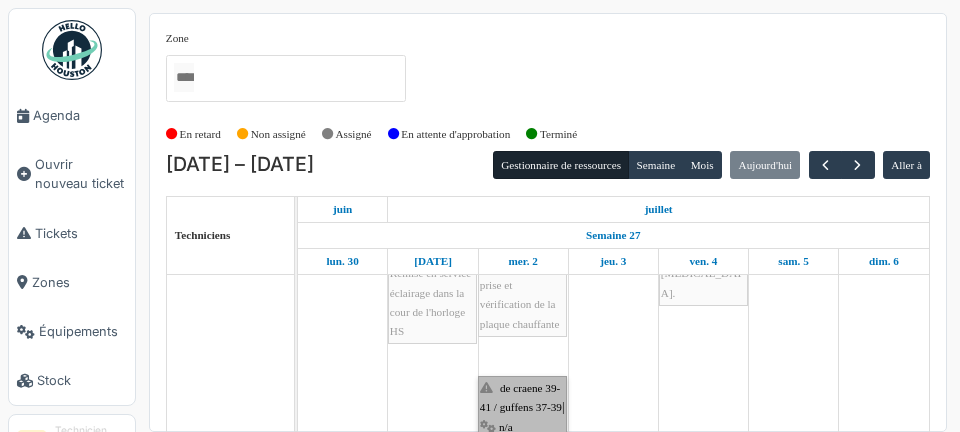click on "de craene 39-41 / guffens 37-39
|     n/a
2025/06/146/05026
Remplacement de détecteur de fumée" at bounding box center [522, 456] 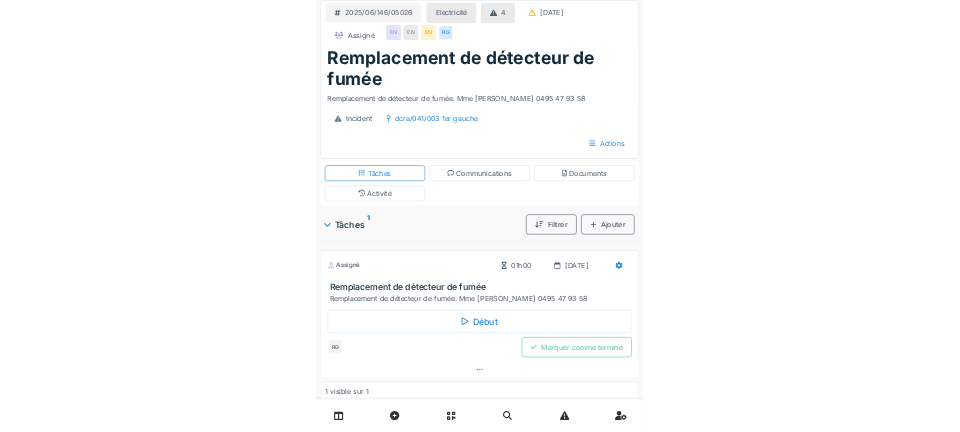 scroll, scrollTop: 0, scrollLeft: 0, axis: both 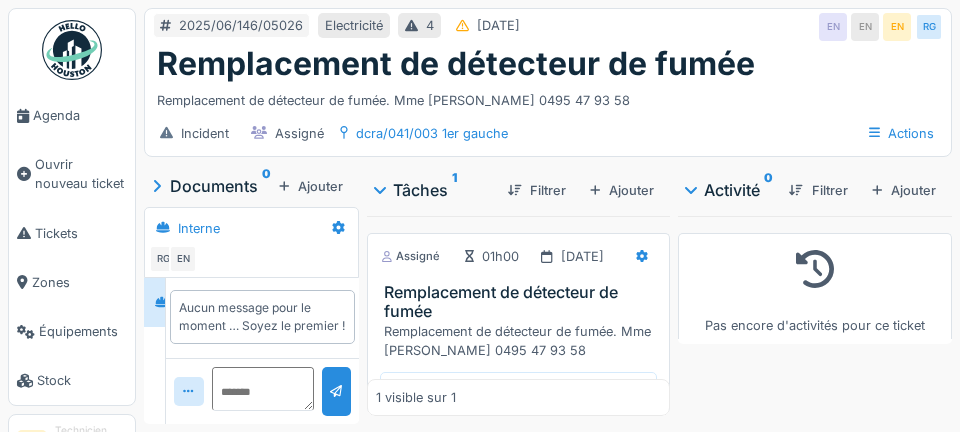 click on "Agenda" at bounding box center [80, 115] 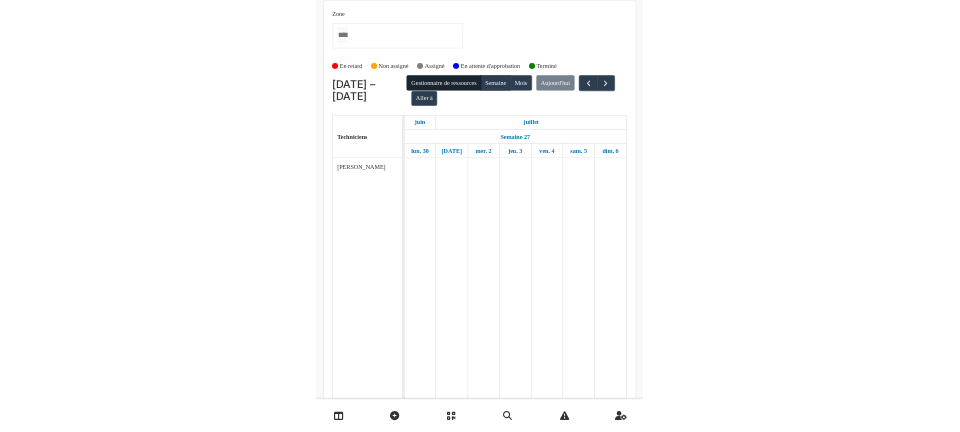 scroll, scrollTop: 0, scrollLeft: 0, axis: both 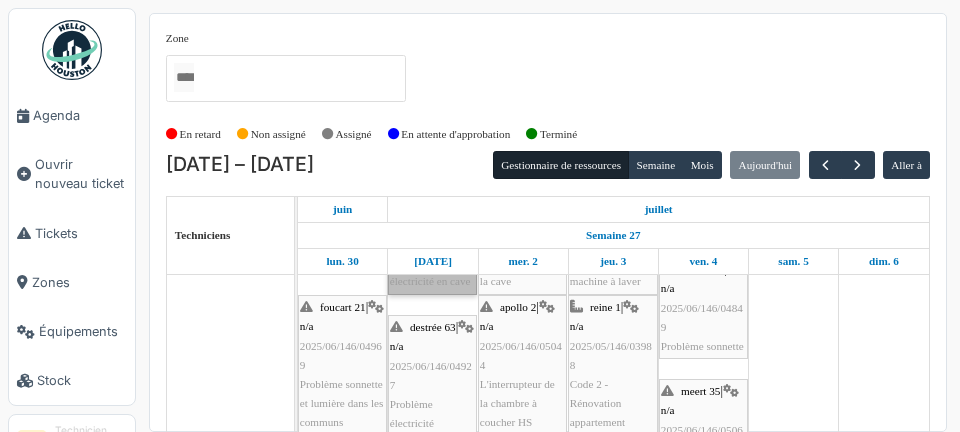 click on "agriculture 185 / marbotin 57-63
|     n/a
2025/06/146/04922
Problème hotte et électricité en cave" at bounding box center (432, 224) 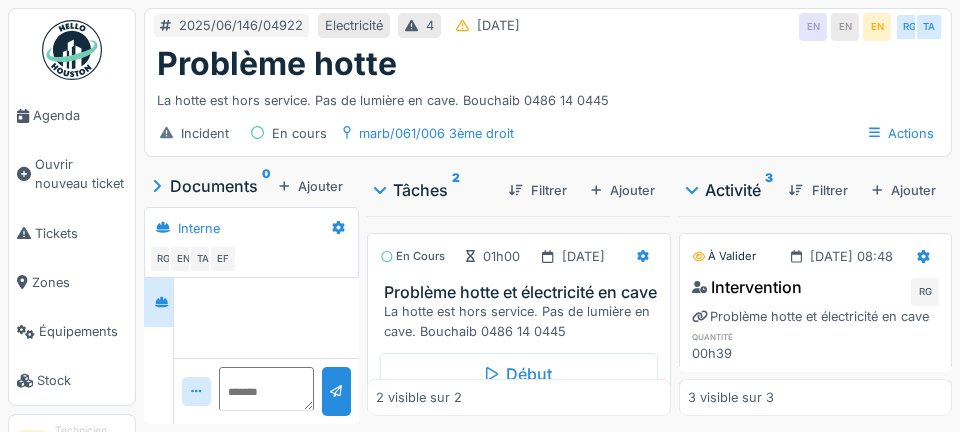 scroll, scrollTop: 0, scrollLeft: 0, axis: both 